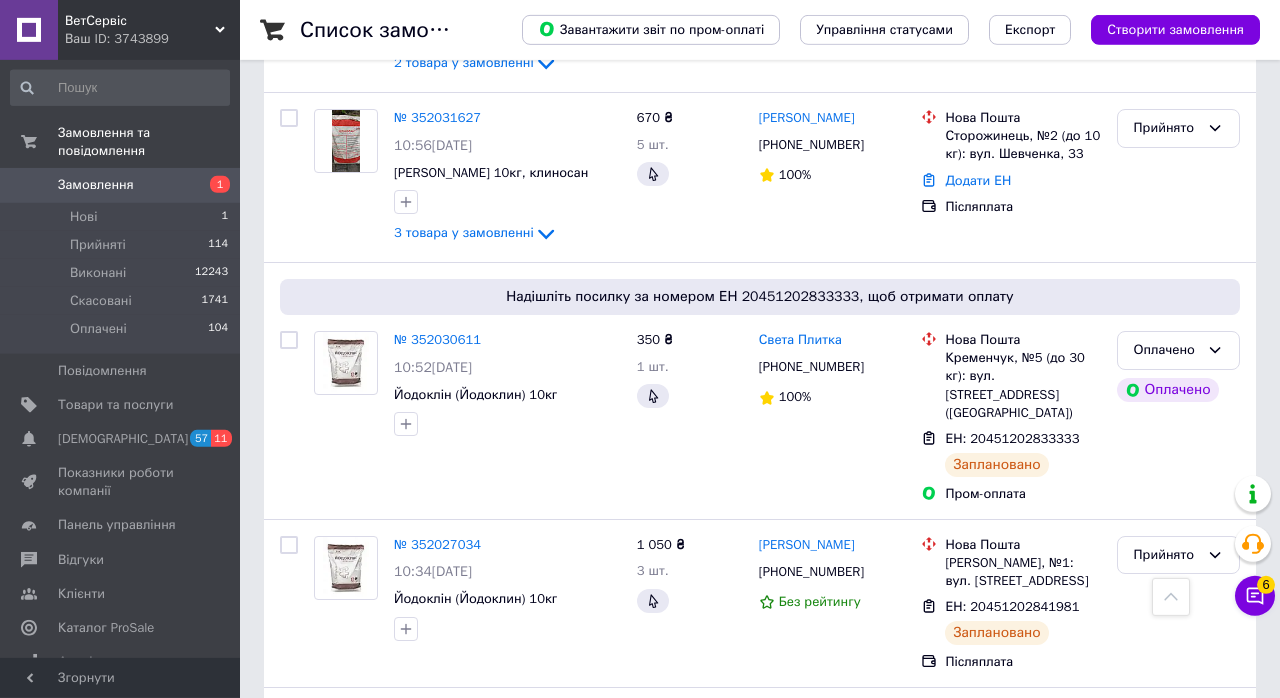 scroll, scrollTop: 846, scrollLeft: 0, axis: vertical 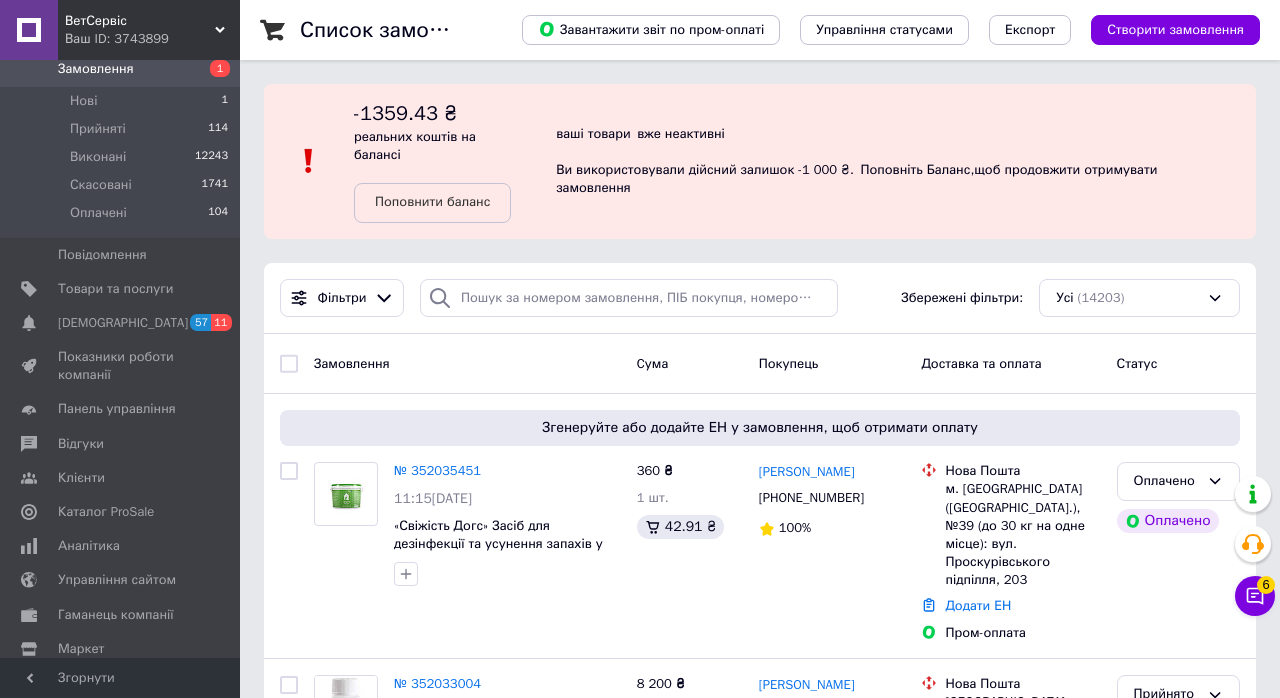 click on "Клієнти" at bounding box center [121, 478] 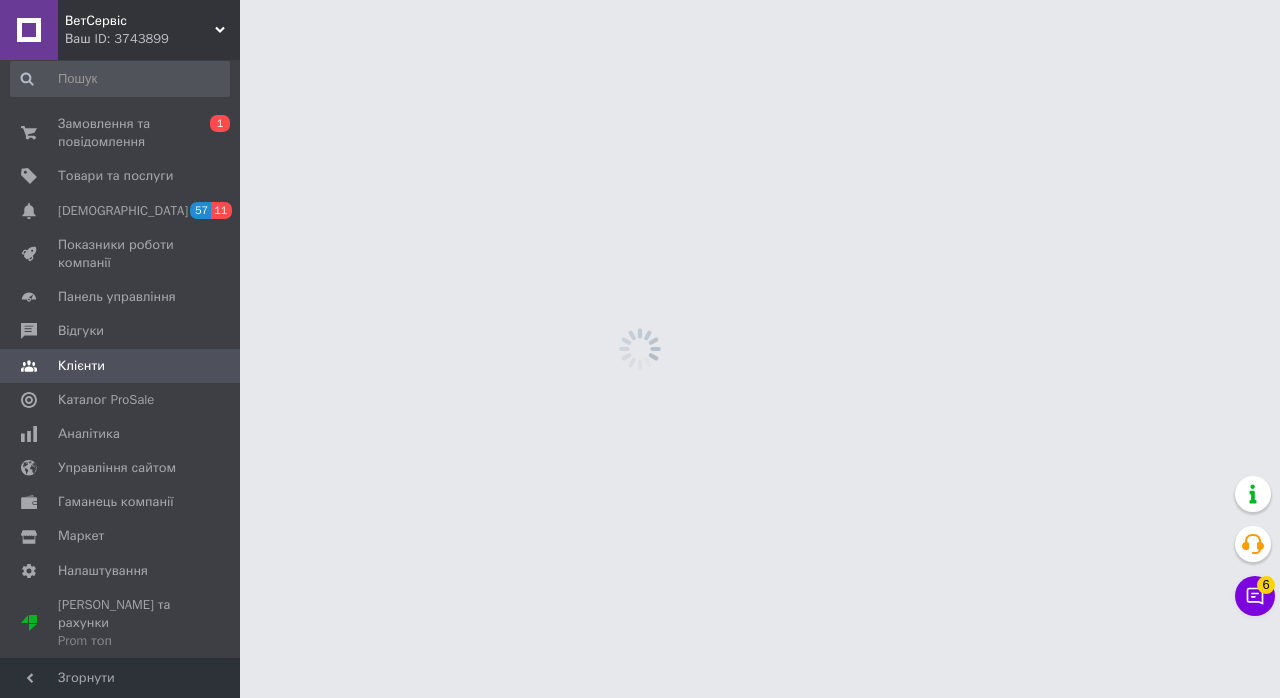 scroll, scrollTop: 0, scrollLeft: 0, axis: both 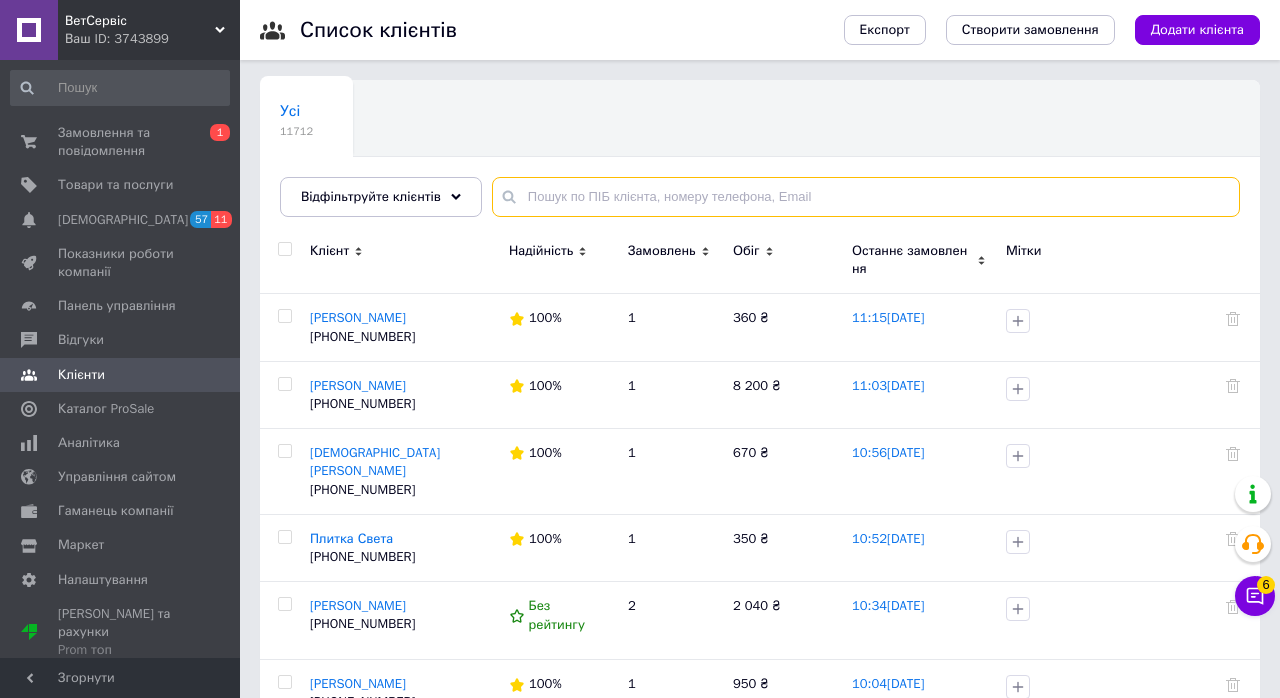 click at bounding box center (866, 197) 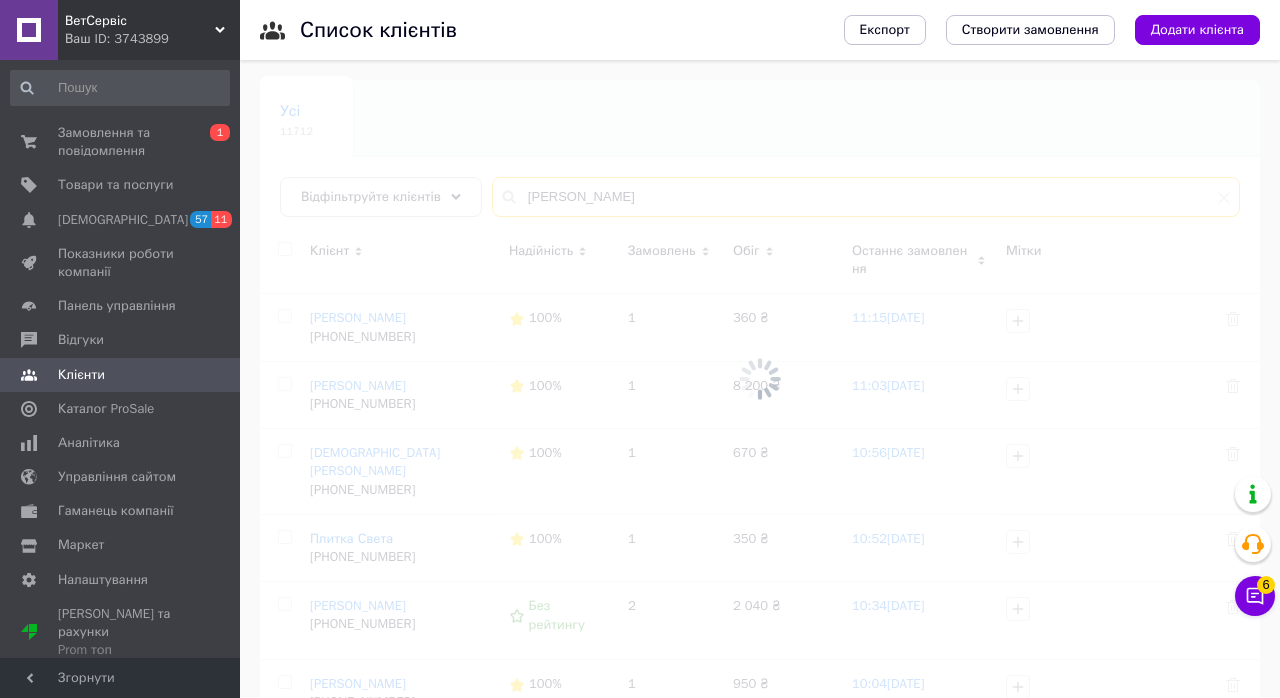 type on "Світлана" 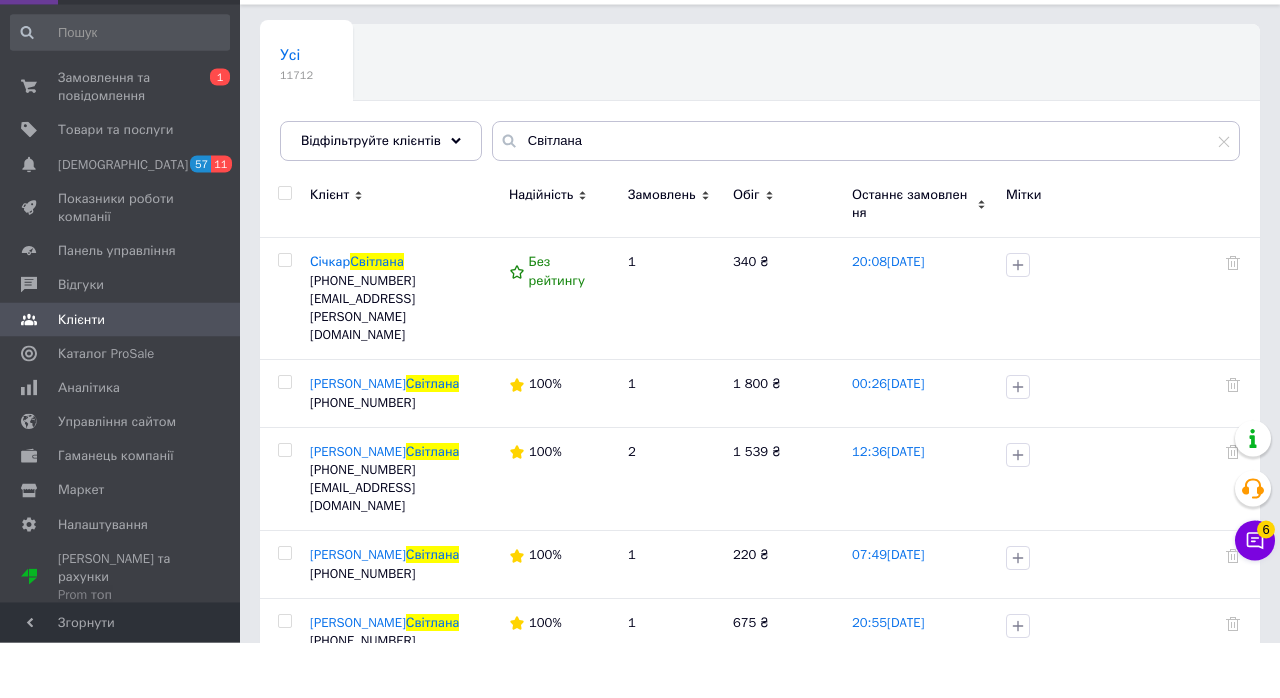 click on "[PERSON_NAME]" at bounding box center (358, 439) 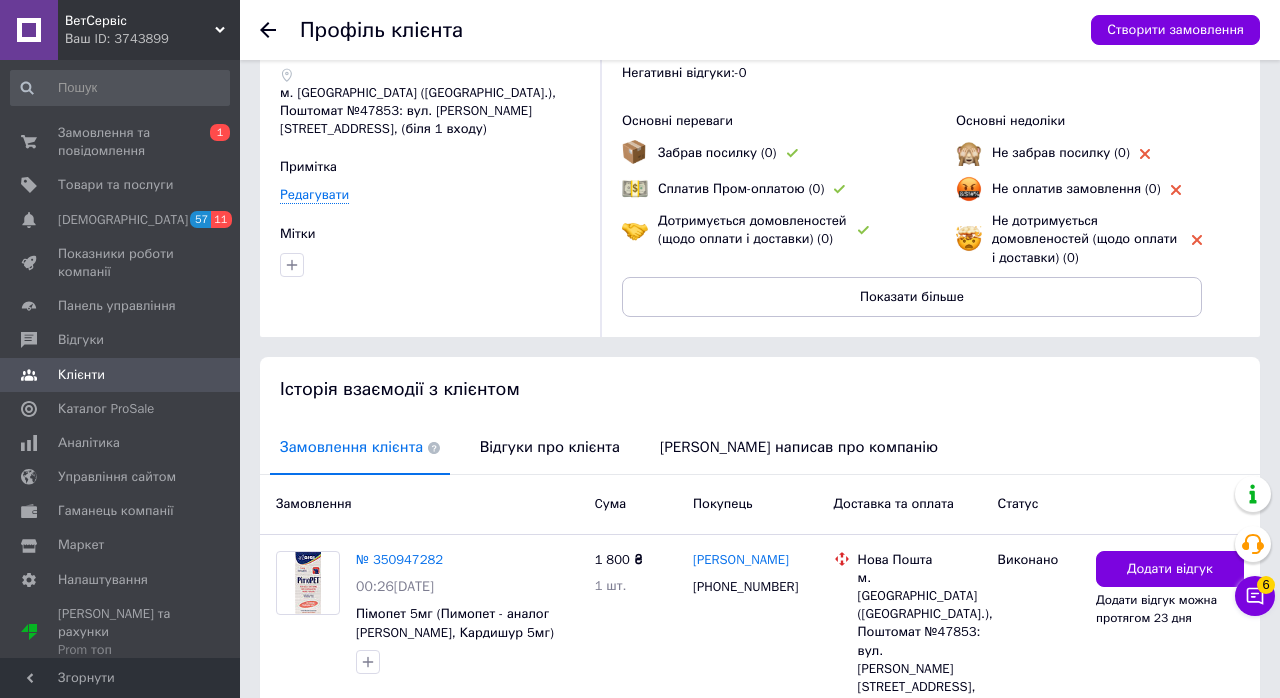 scroll, scrollTop: 0, scrollLeft: 0, axis: both 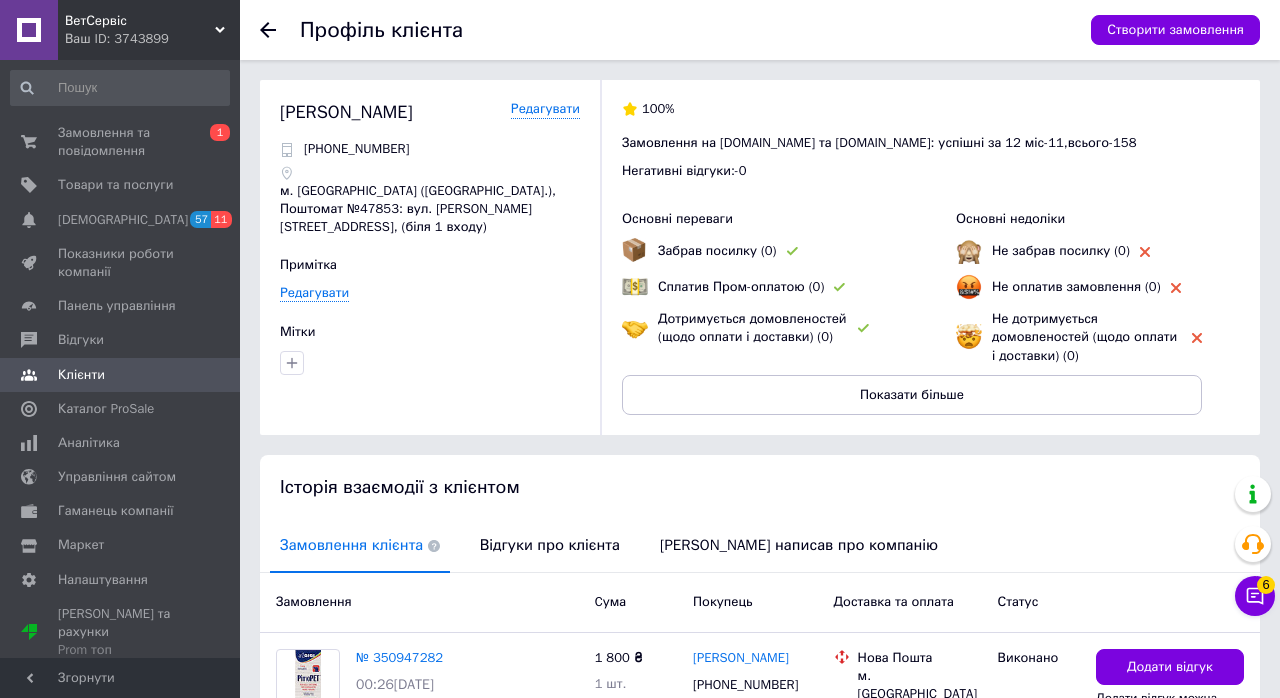 click 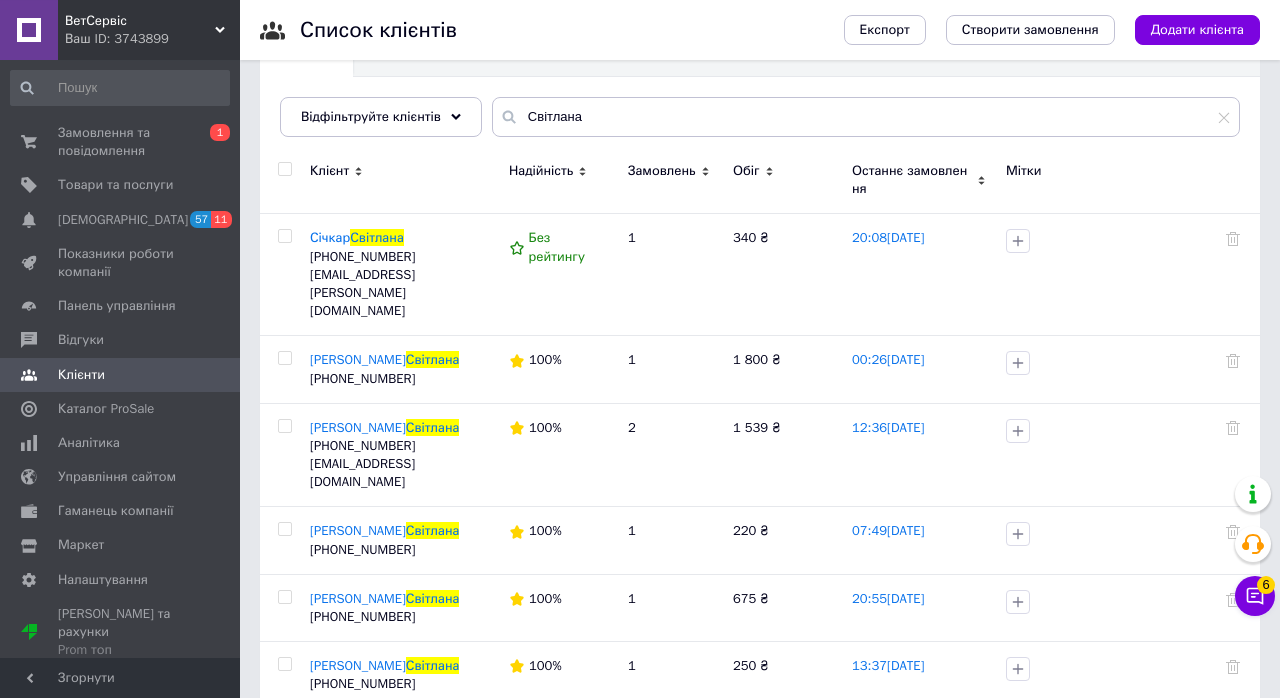 scroll, scrollTop: 81, scrollLeft: 0, axis: vertical 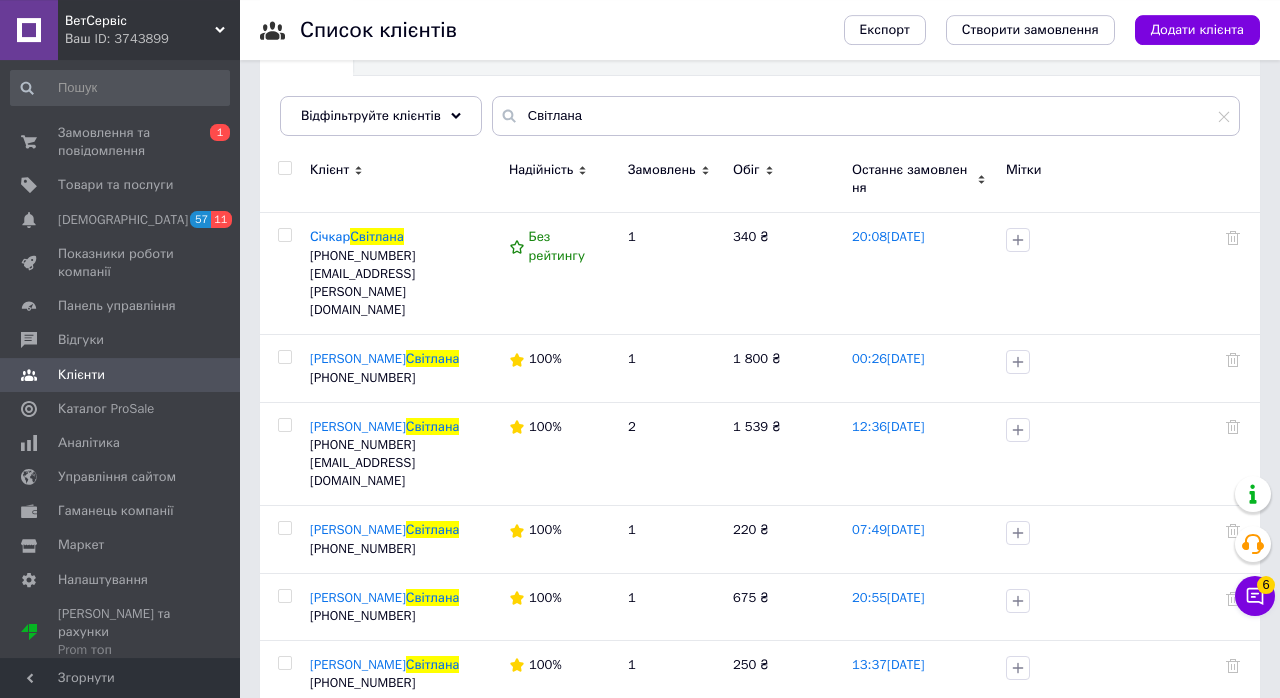 click on "[PERSON_NAME]" at bounding box center [358, 426] 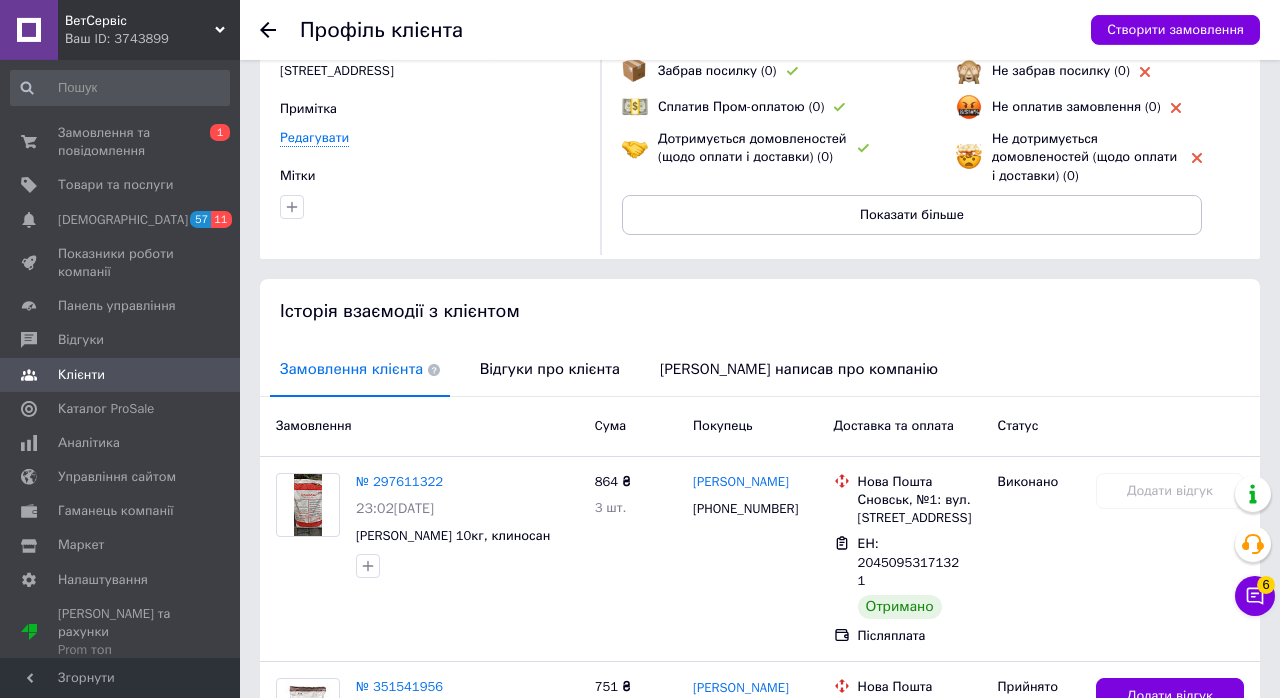 scroll, scrollTop: 331, scrollLeft: 0, axis: vertical 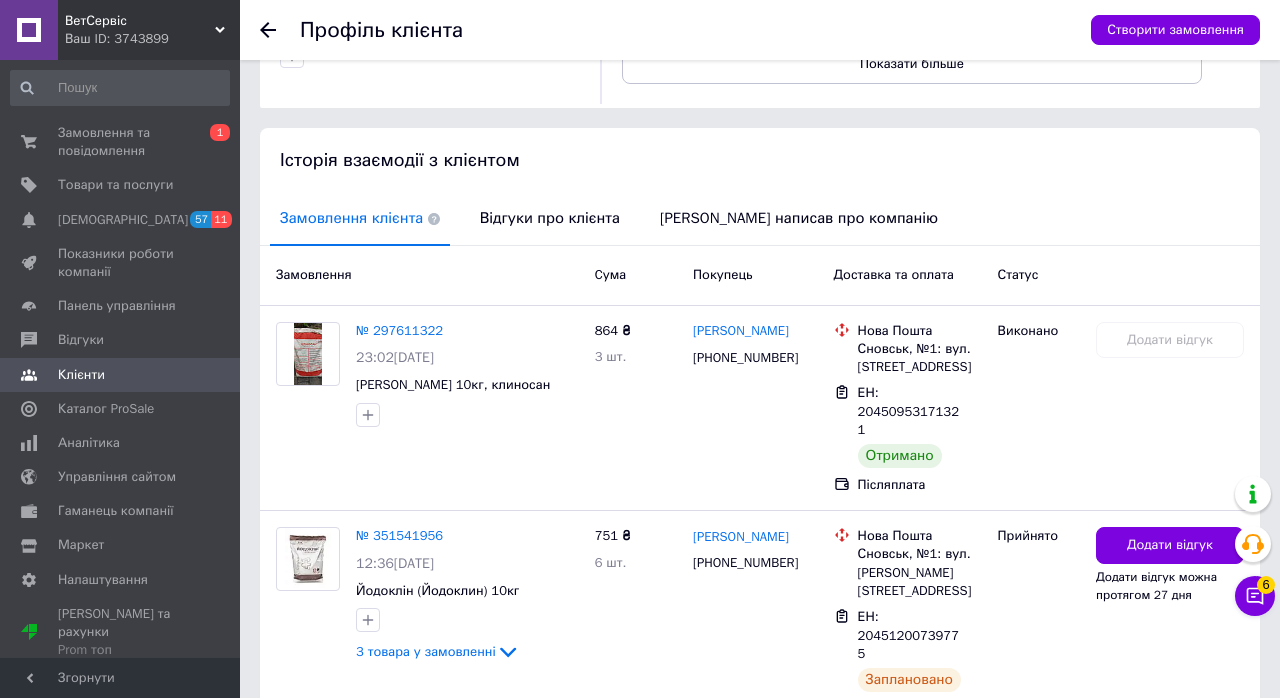 click on "№ 351541956" at bounding box center (399, 535) 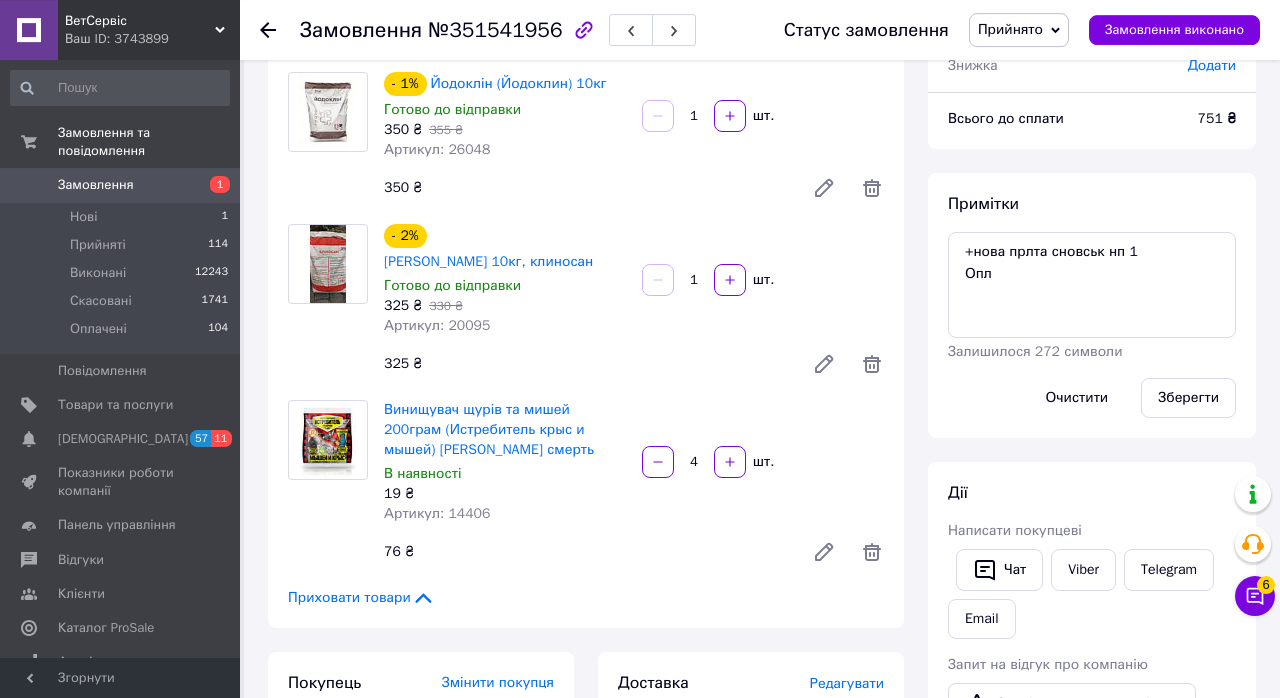 scroll, scrollTop: 206, scrollLeft: 0, axis: vertical 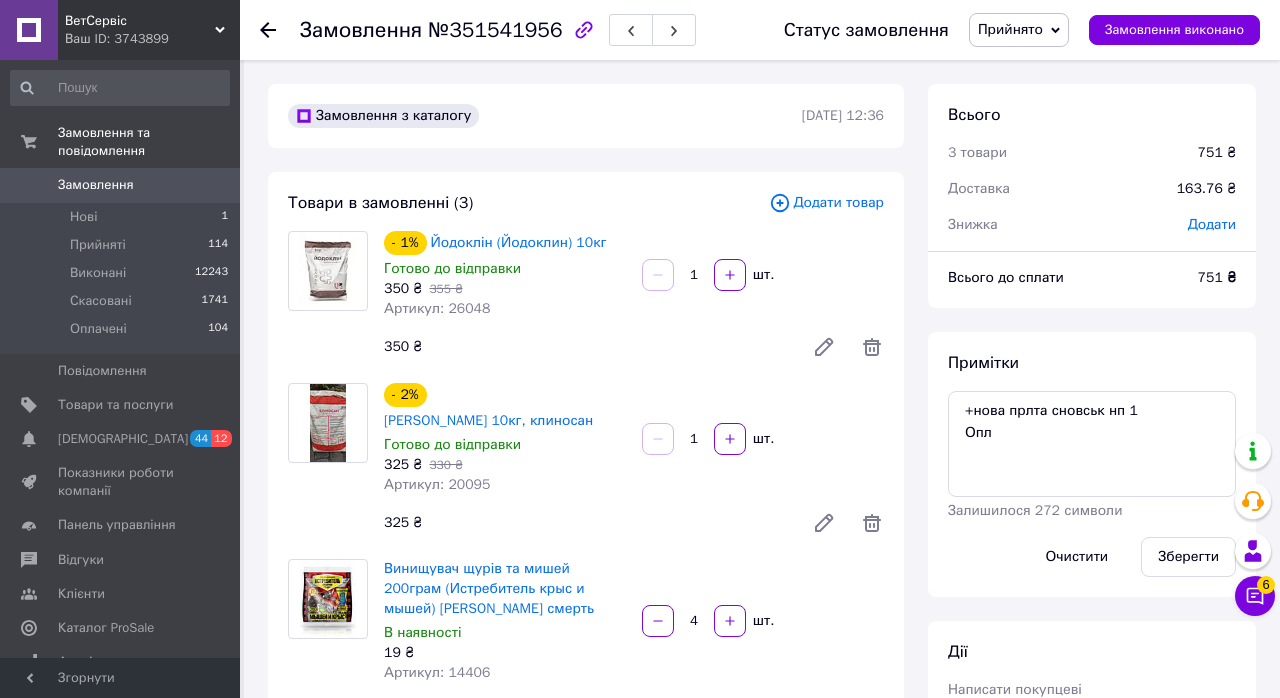 click on "0" at bounding box center (212, 185) 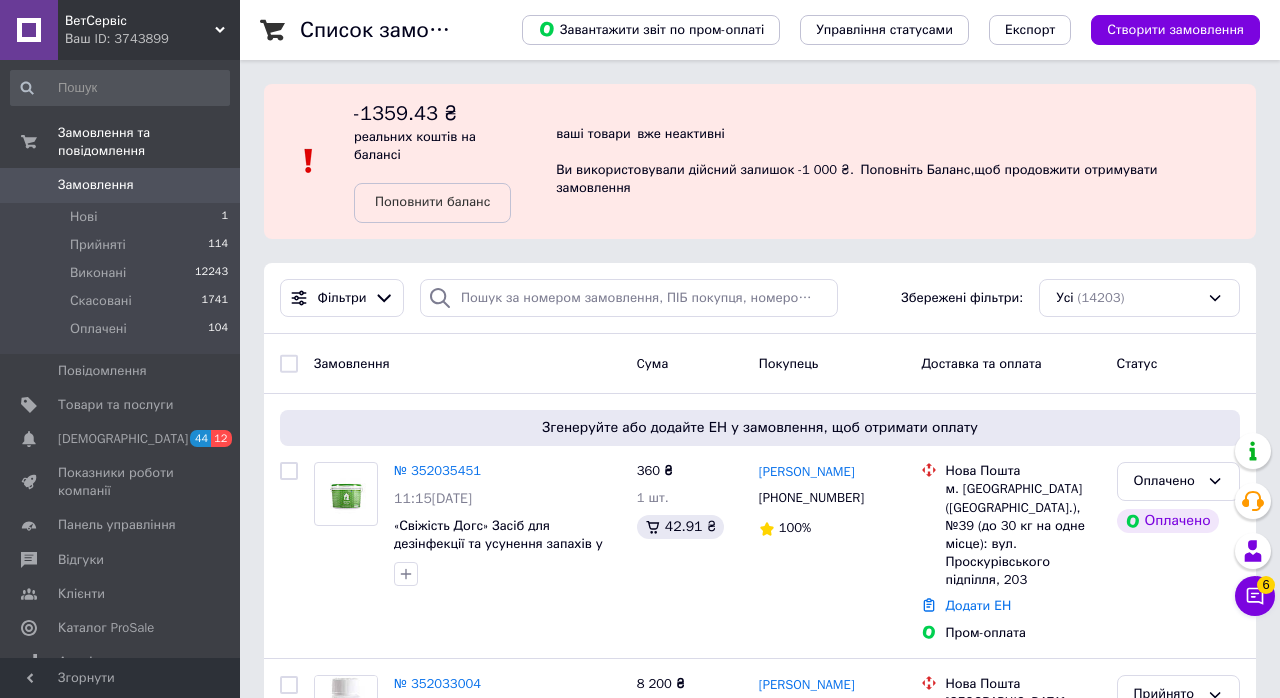 click on "Поповнити баланс" at bounding box center [432, 201] 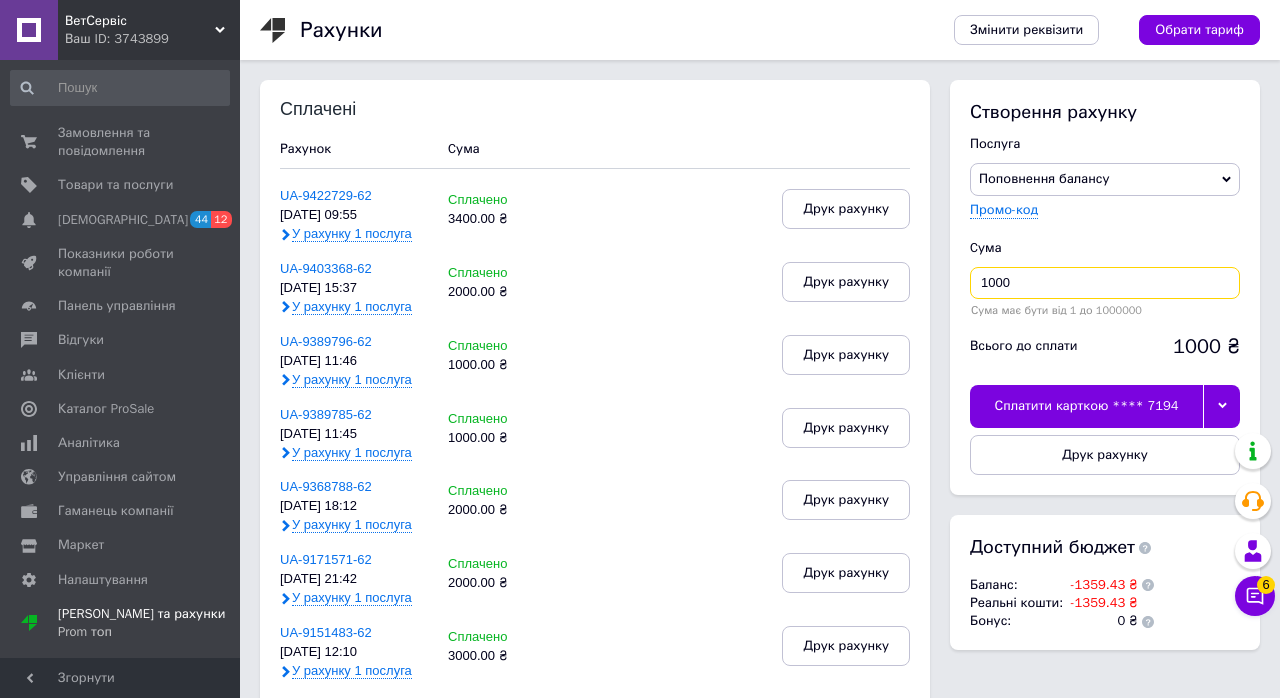click on "1000" at bounding box center (1105, 283) 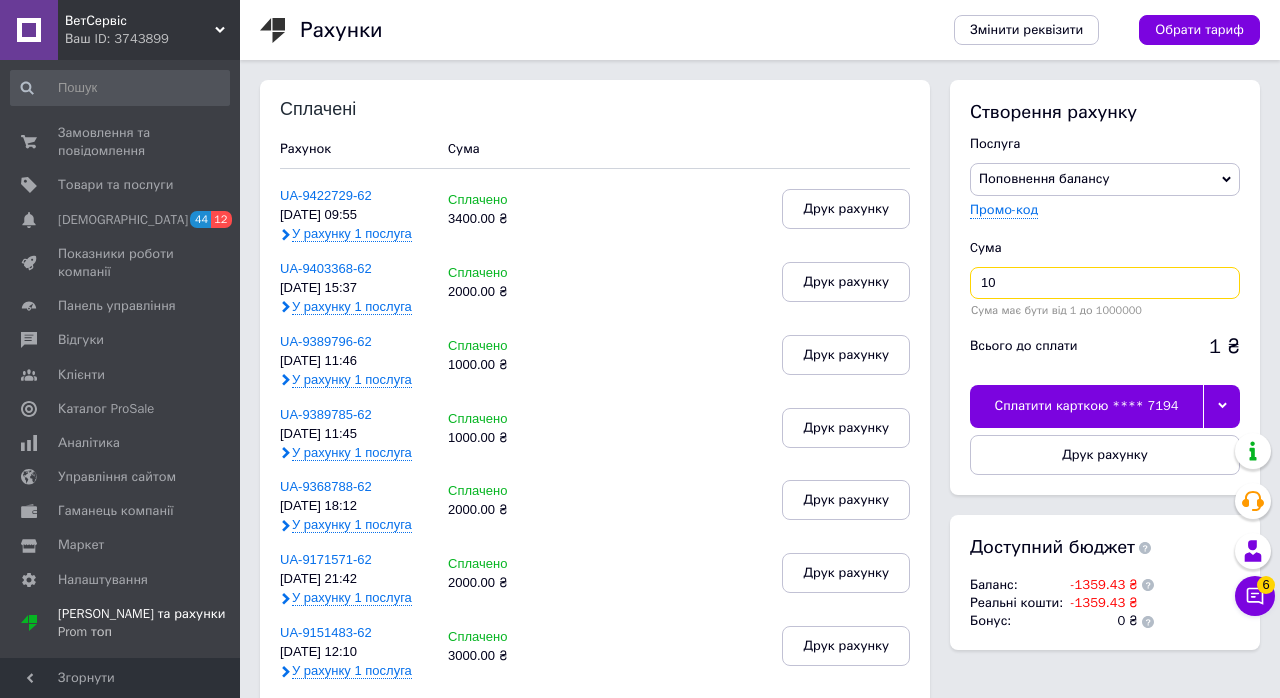 type on "1" 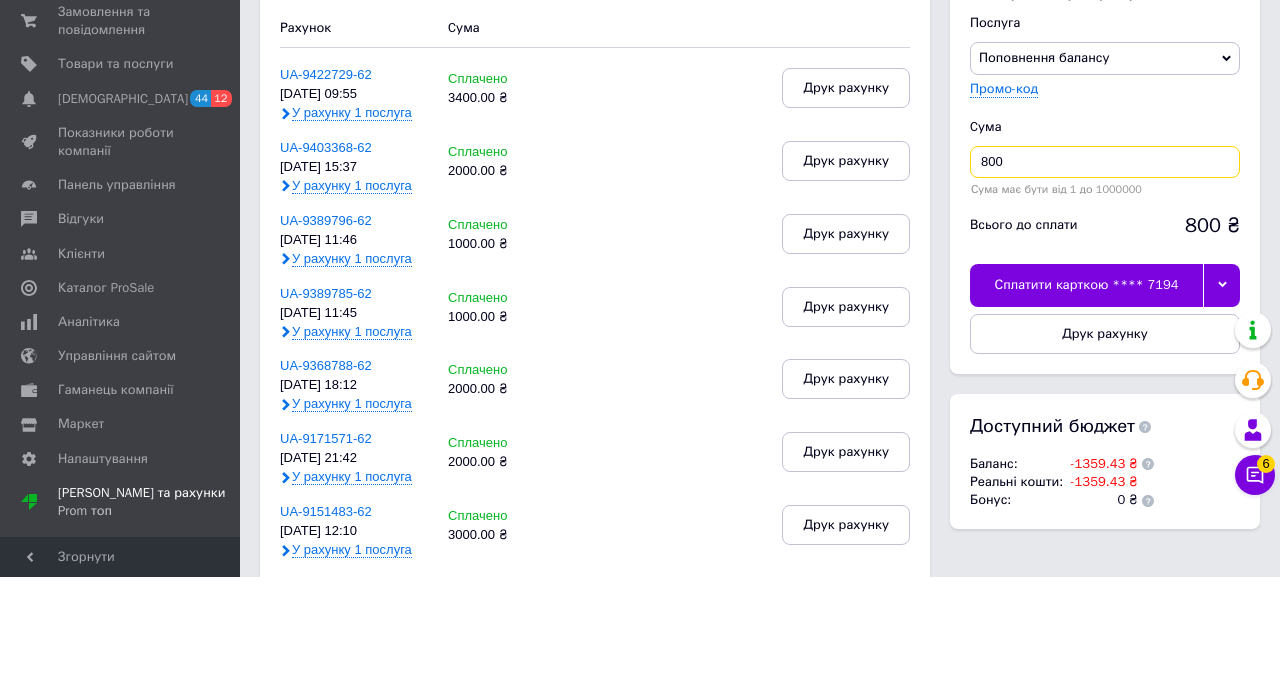 type on "800" 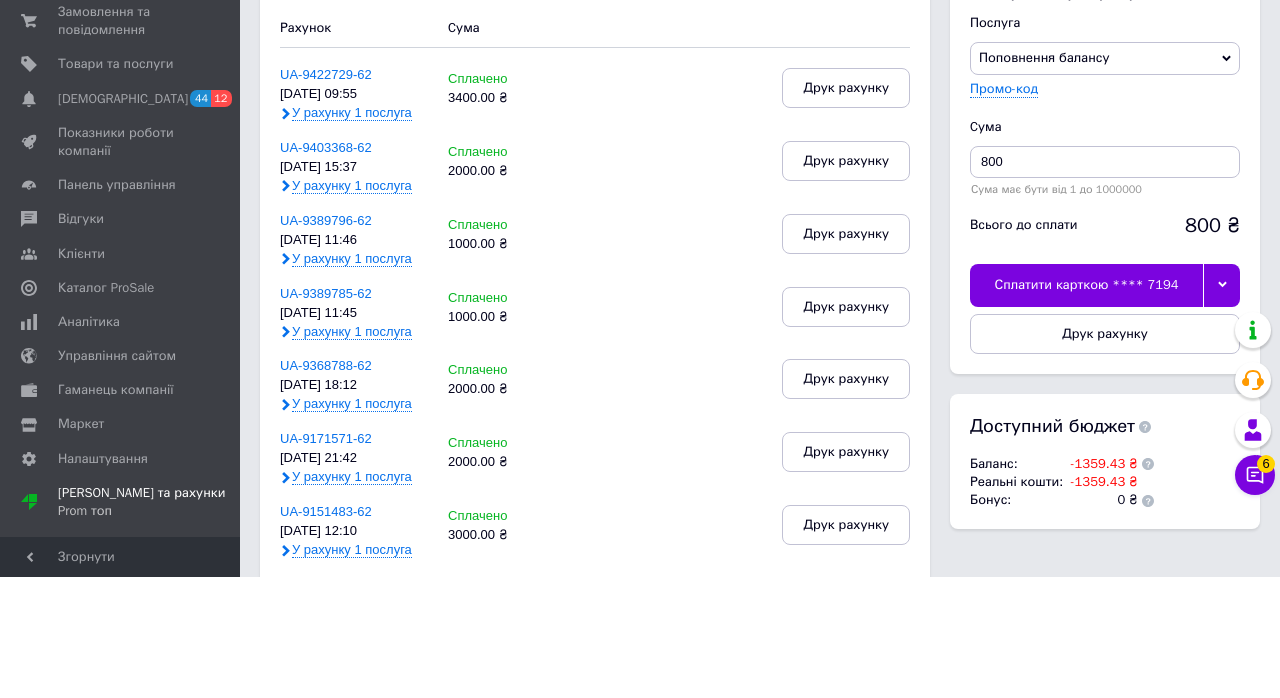 click 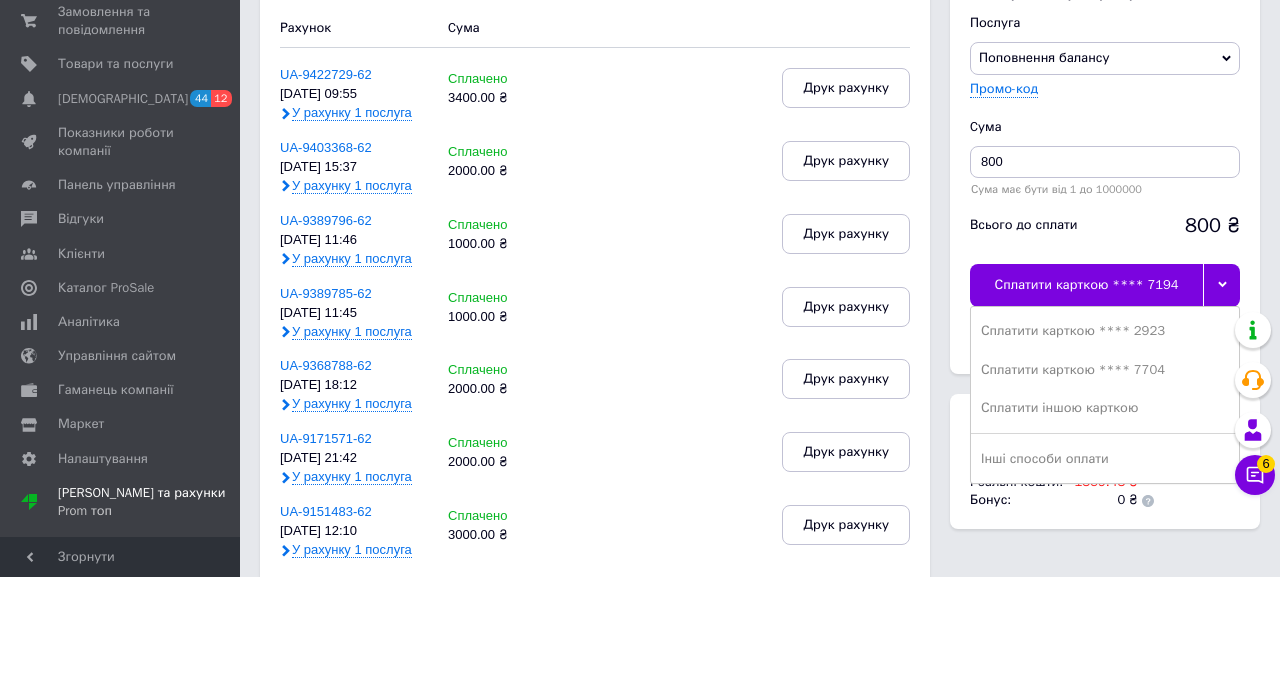 scroll, scrollTop: 121, scrollLeft: 0, axis: vertical 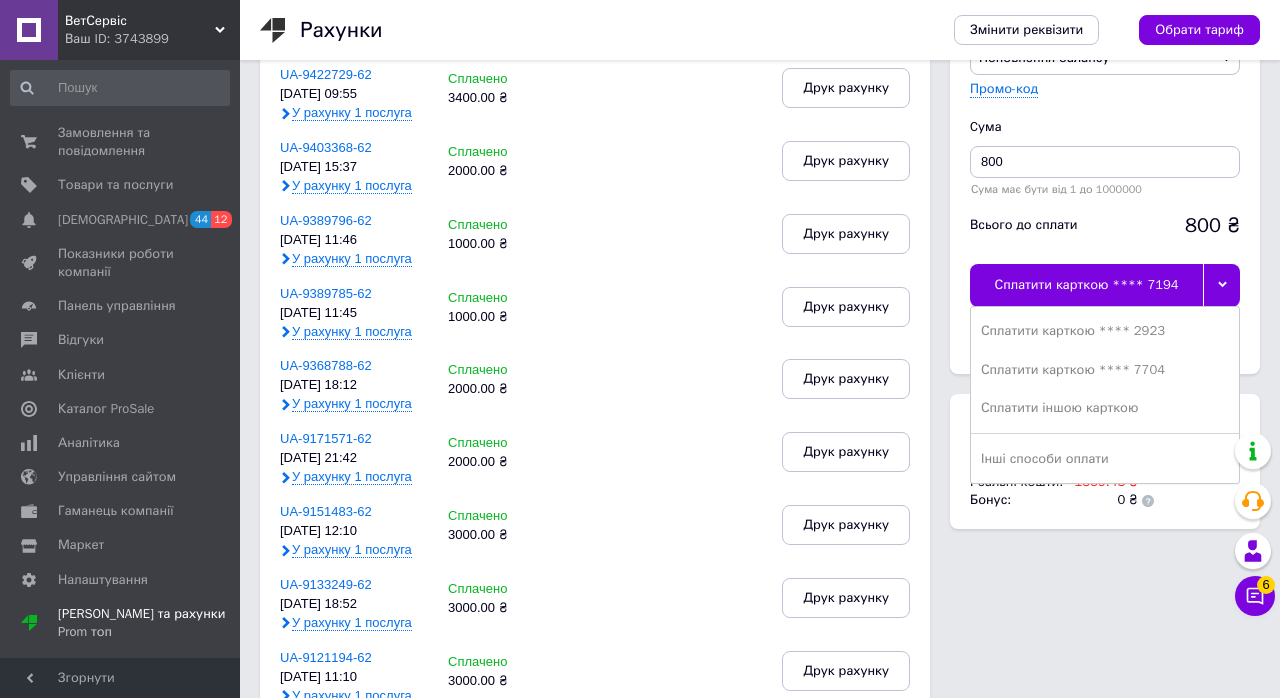 click on "Сплатити карткою  **** 7704" at bounding box center (1105, 370) 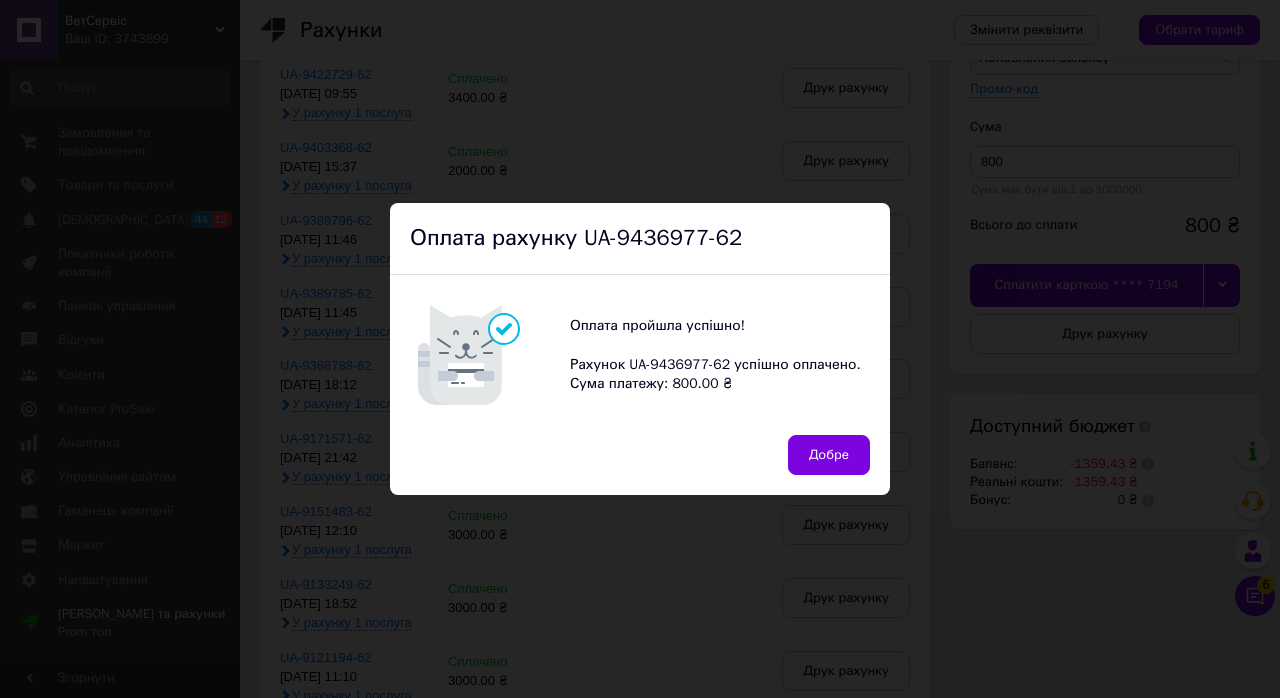 click on "Добре" at bounding box center [829, 455] 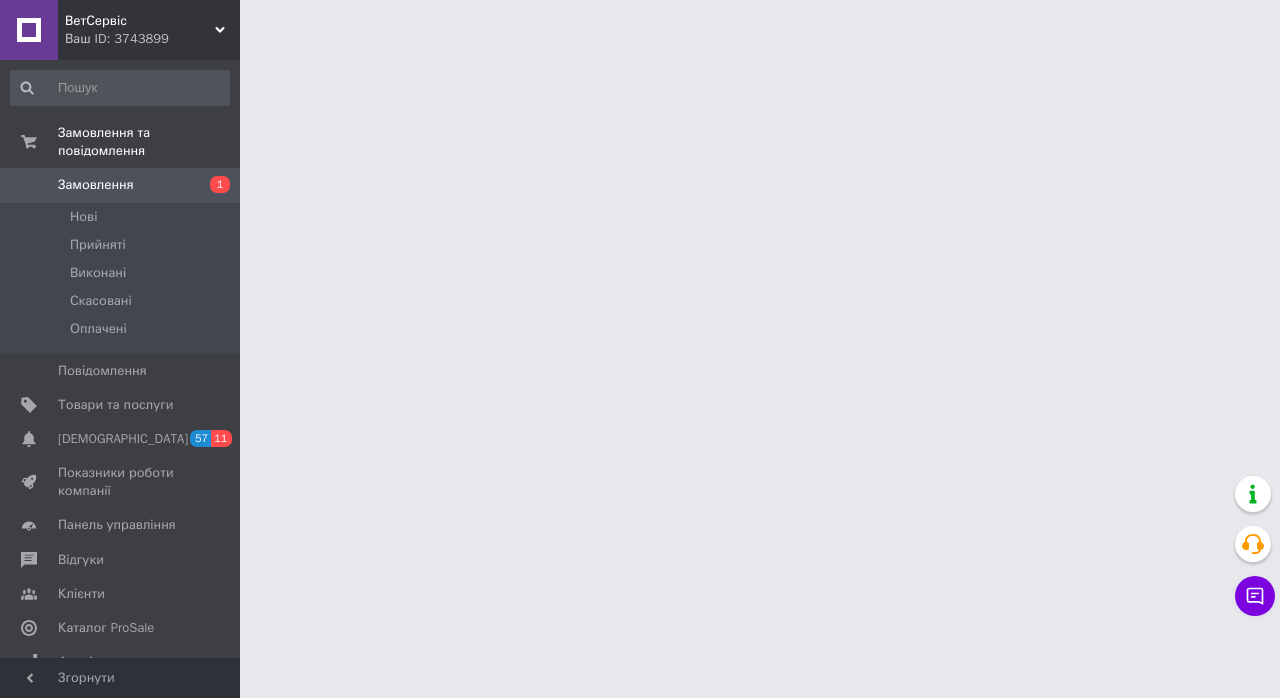 scroll, scrollTop: 0, scrollLeft: 0, axis: both 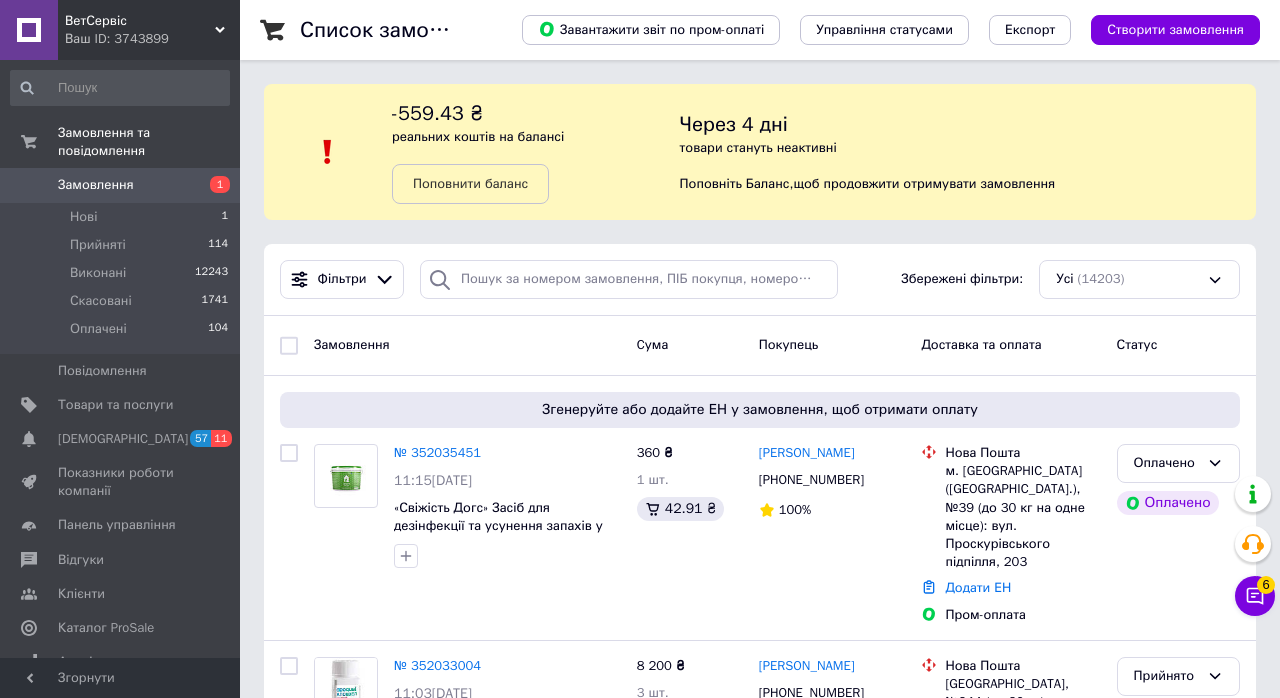click on "6" at bounding box center [1266, 585] 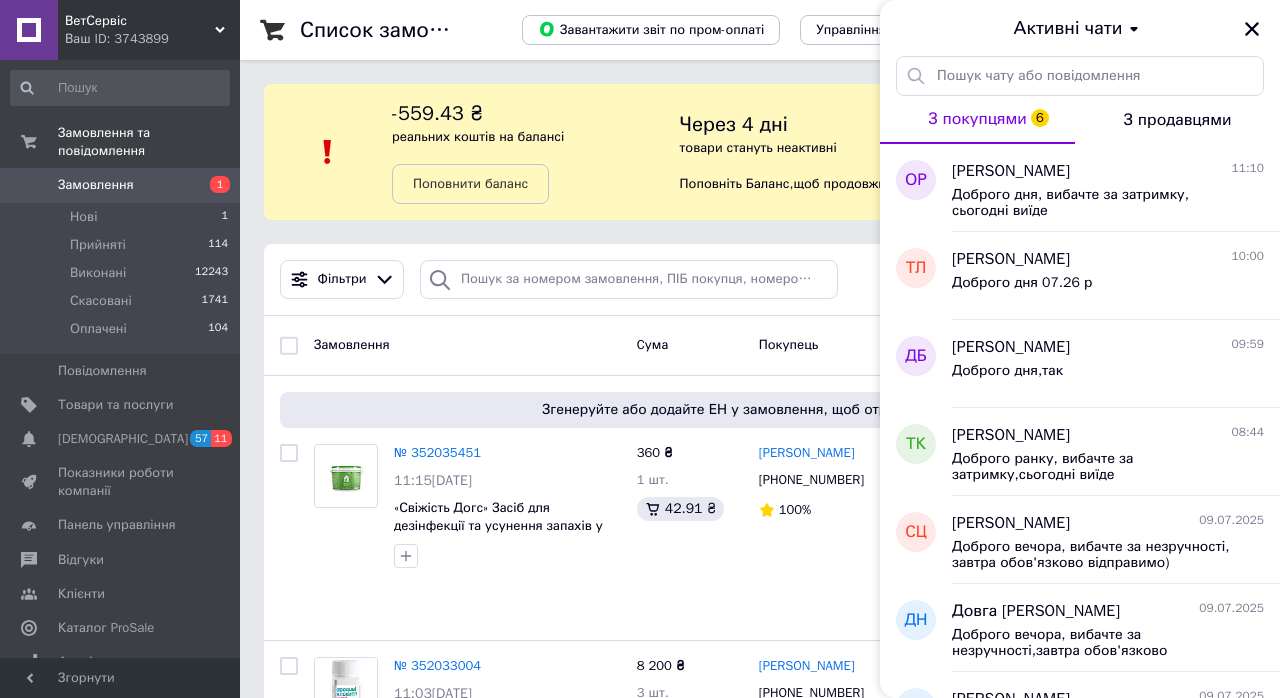 click at bounding box center (29, 560) 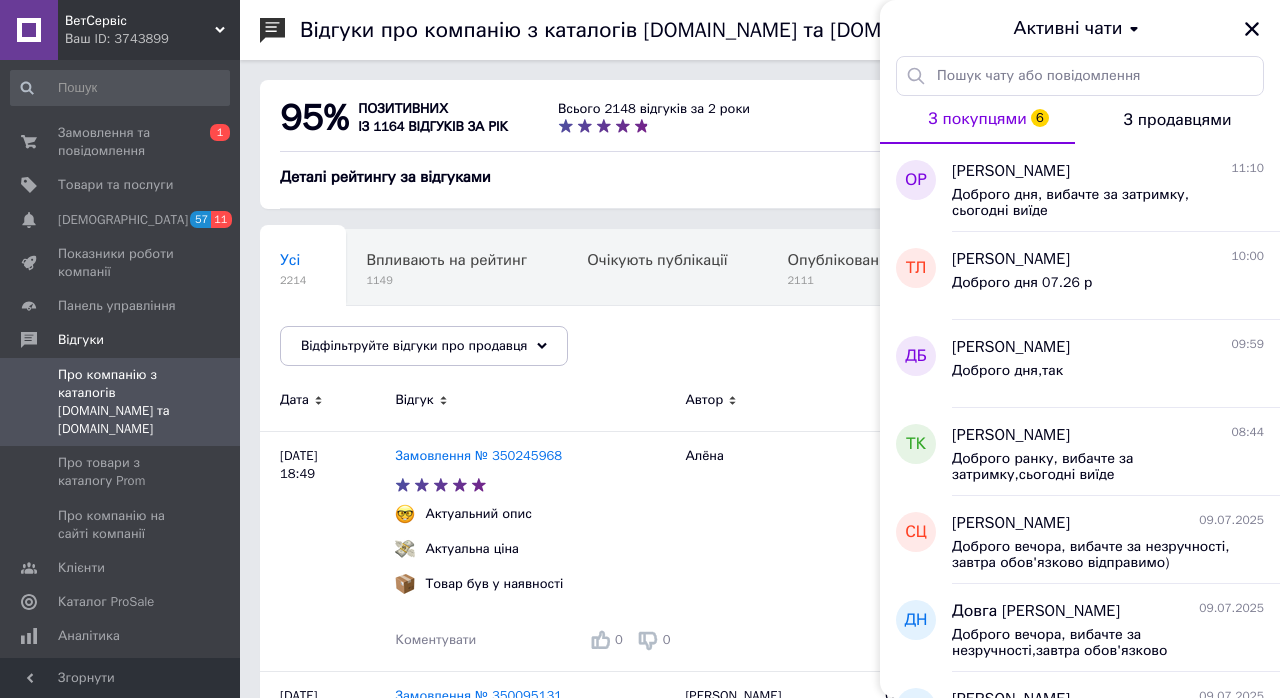 click on "Активні чати" at bounding box center [1080, 28] 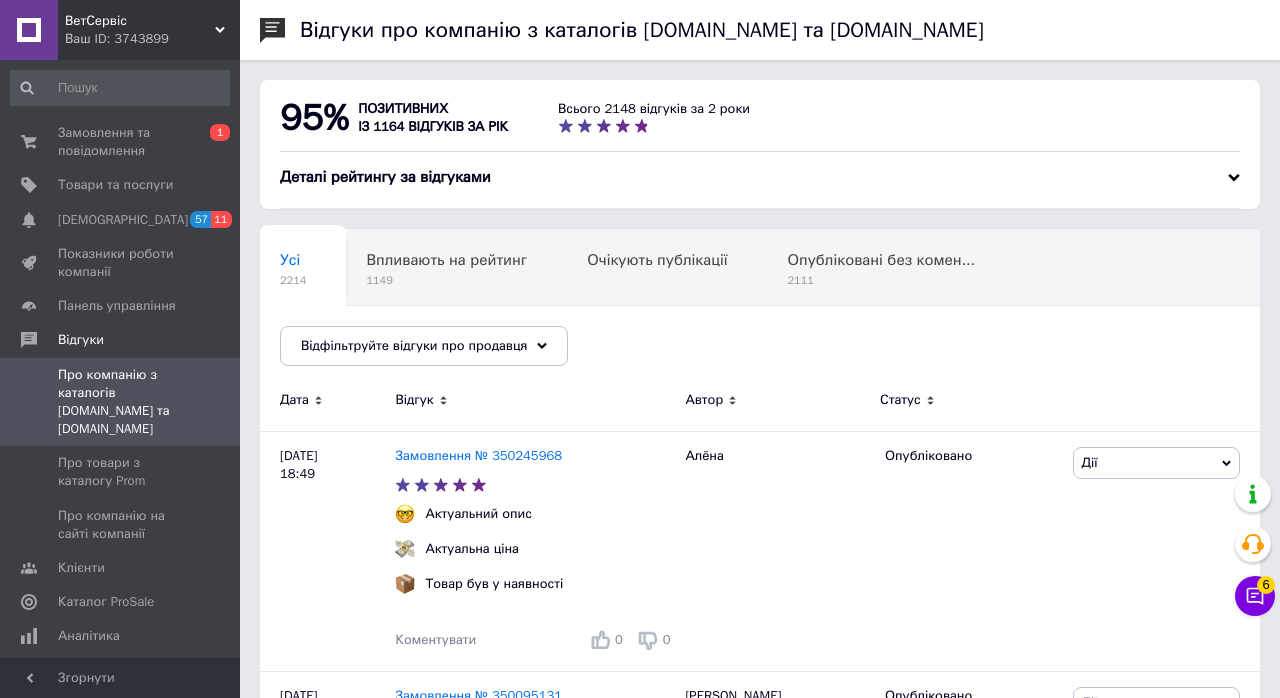 click on "Клієнти" at bounding box center (121, 568) 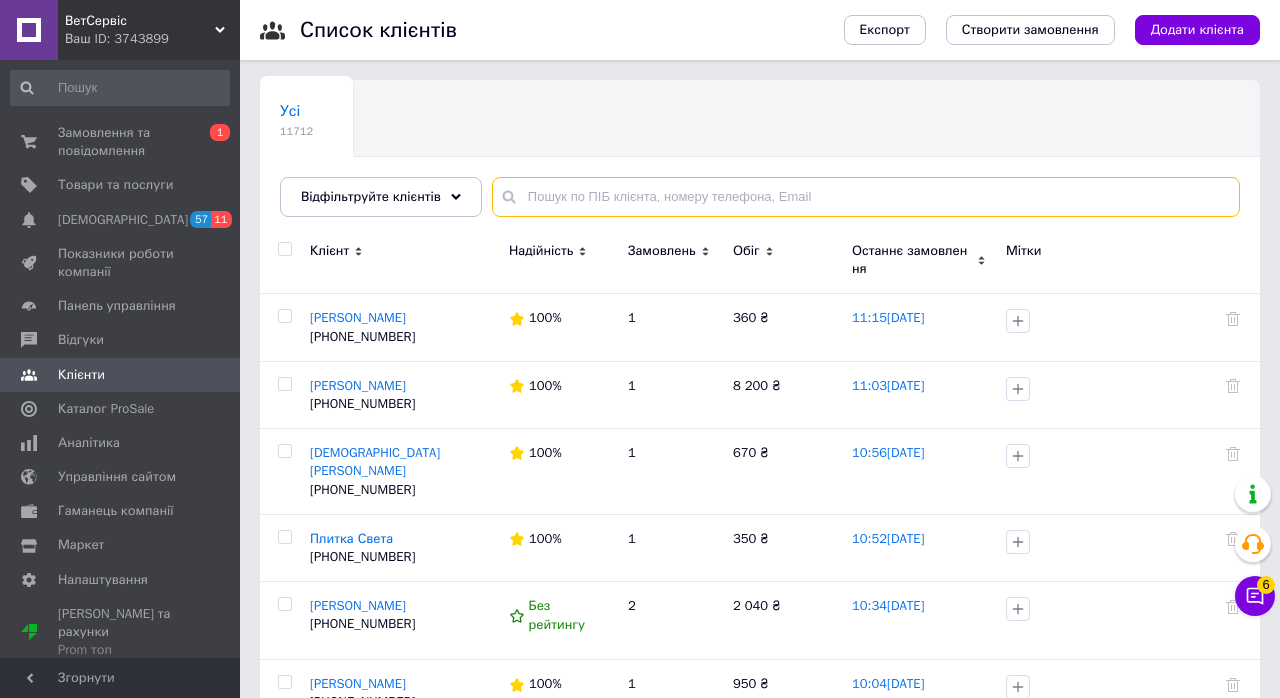 click at bounding box center (866, 197) 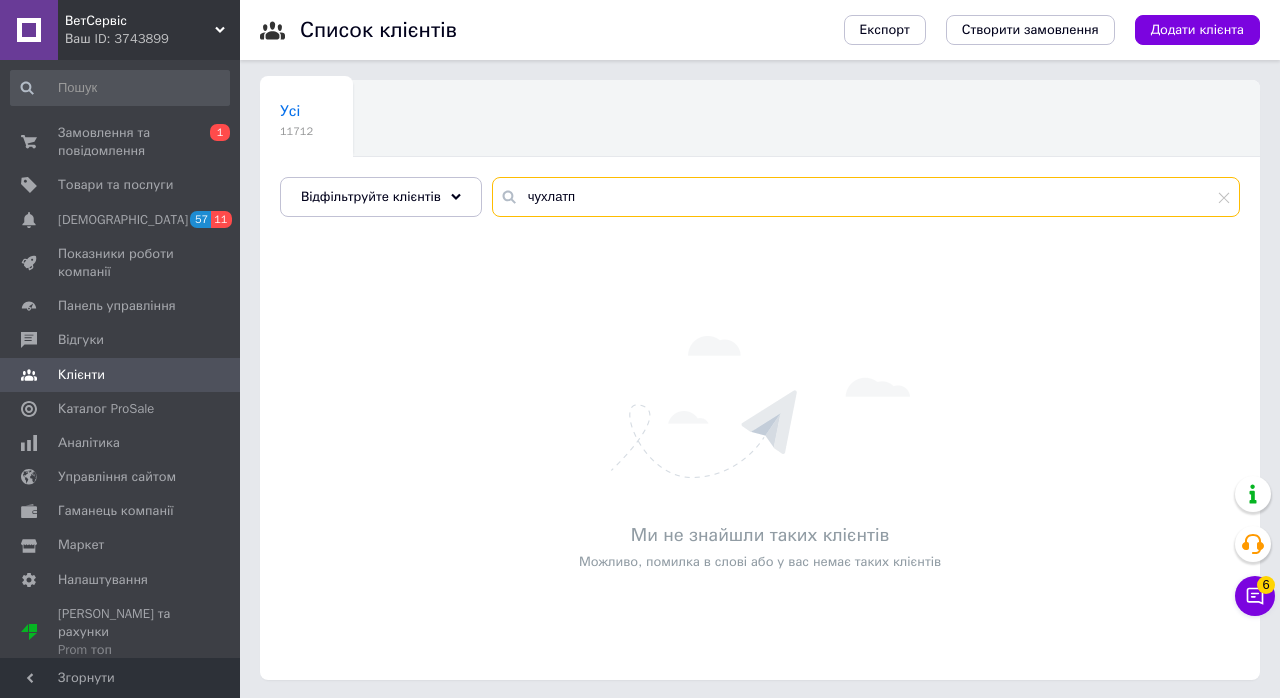 type on "чухлат" 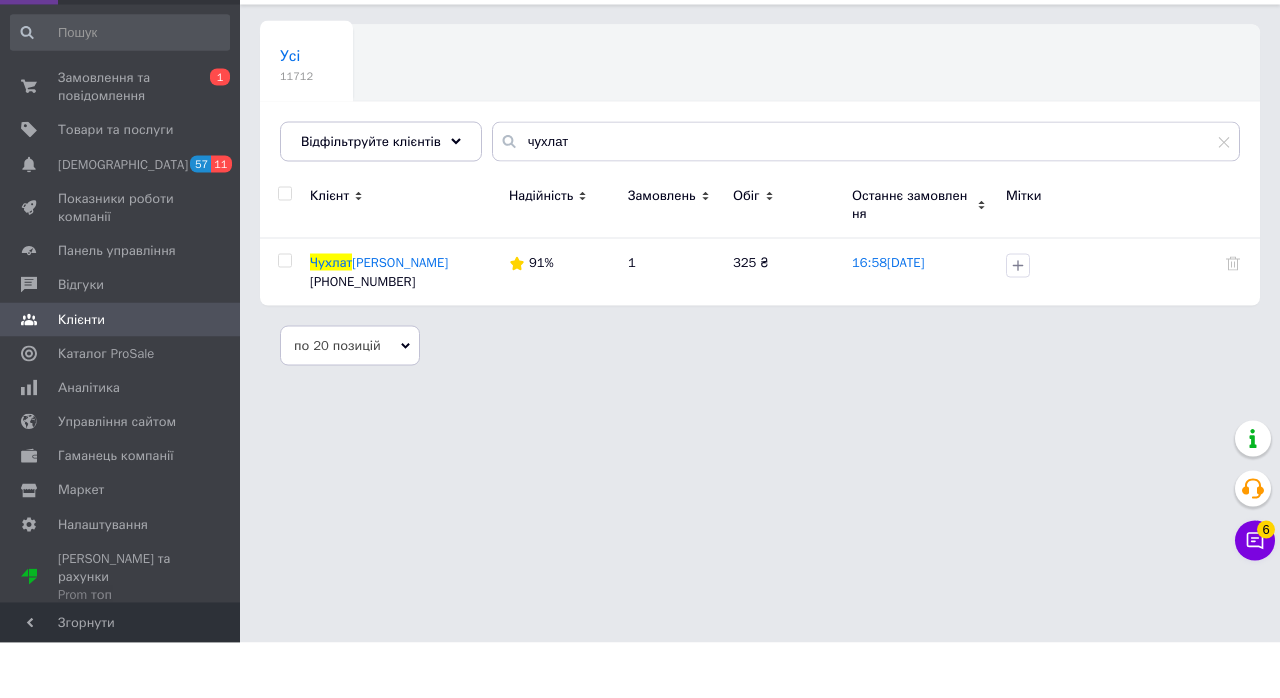 click on "ая Тамара" at bounding box center [400, 317] 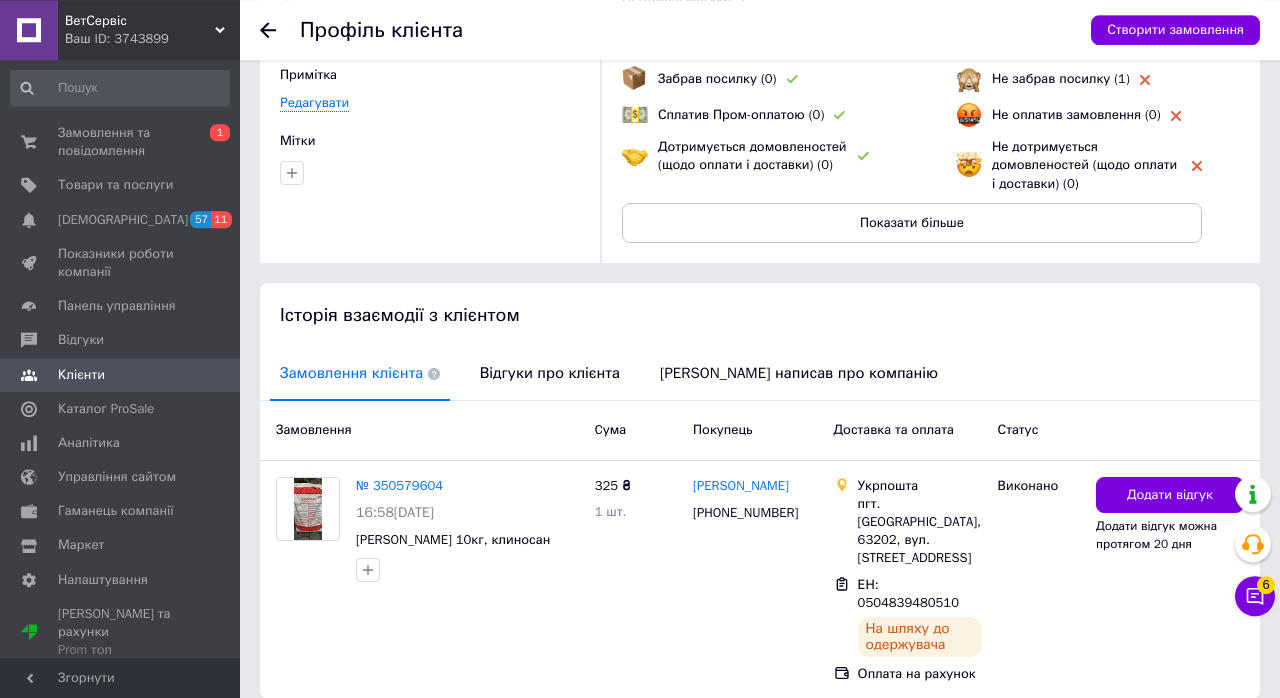 scroll, scrollTop: 197, scrollLeft: 0, axis: vertical 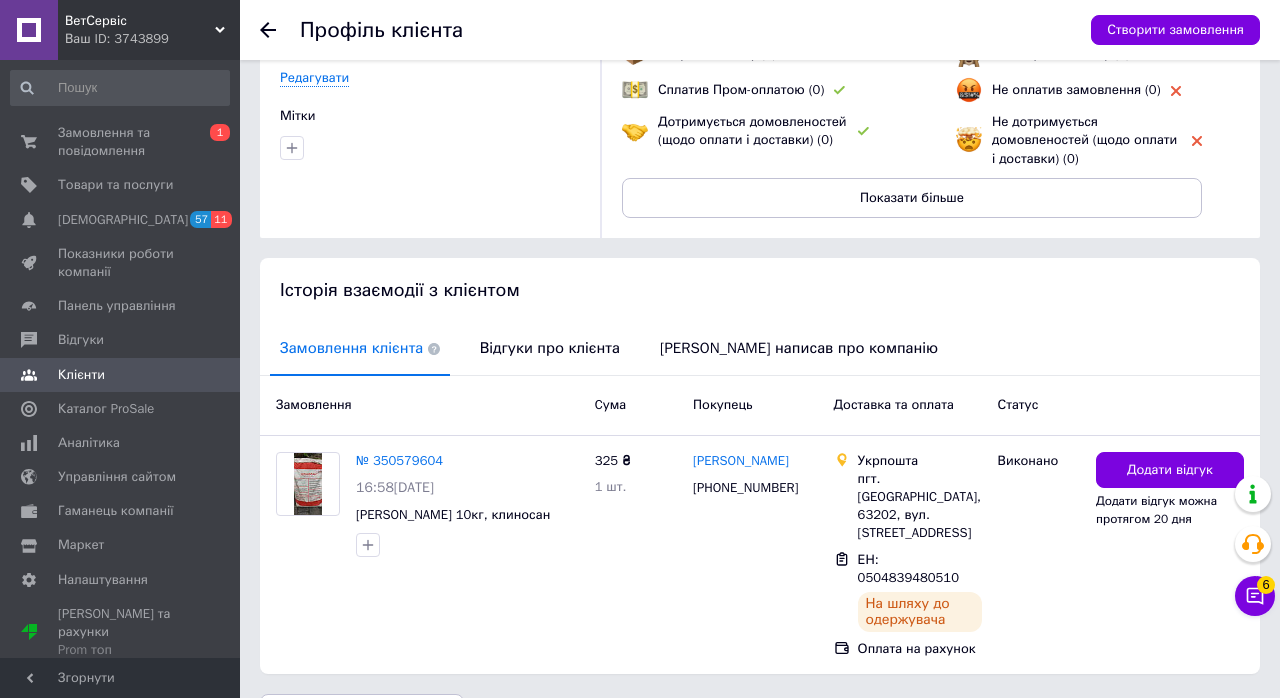 click on "1" at bounding box center (220, 132) 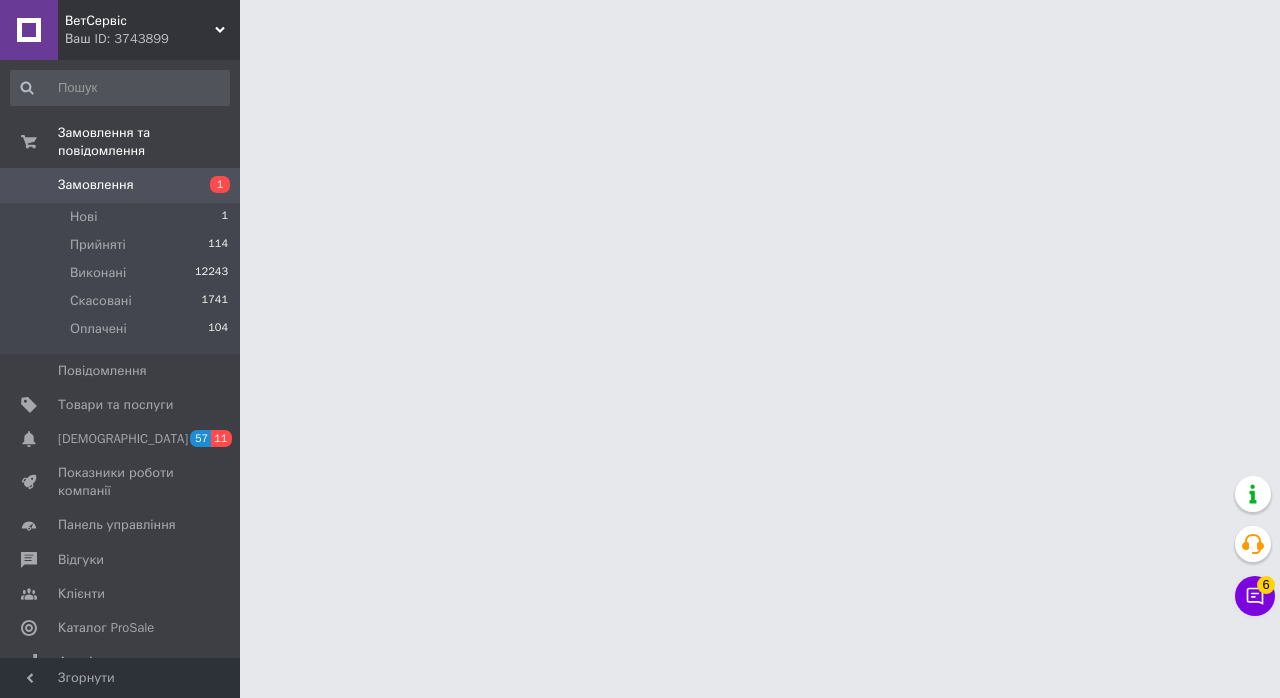click on "ВетСервіс Ваш ID: 3743899 Сайт ВетСервіс Кабінет покупця Перевірити стан системи Сторінка на порталі Ткачук Ірина Довідка Вийти Замовлення та повідомлення Замовлення 1 Нові 1 Прийняті 114 Виконані 12243 Скасовані 1741 Оплачені 104 Повідомлення 0 Товари та послуги Сповіщення 57 11 Показники роботи компанії Панель управління Відгуки Клієнти Каталог ProSale Аналітика Управління сайтом Гаманець компанії Маркет Налаштування Тарифи та рахунки Prom топ Згорнути
6" at bounding box center (640, 25) 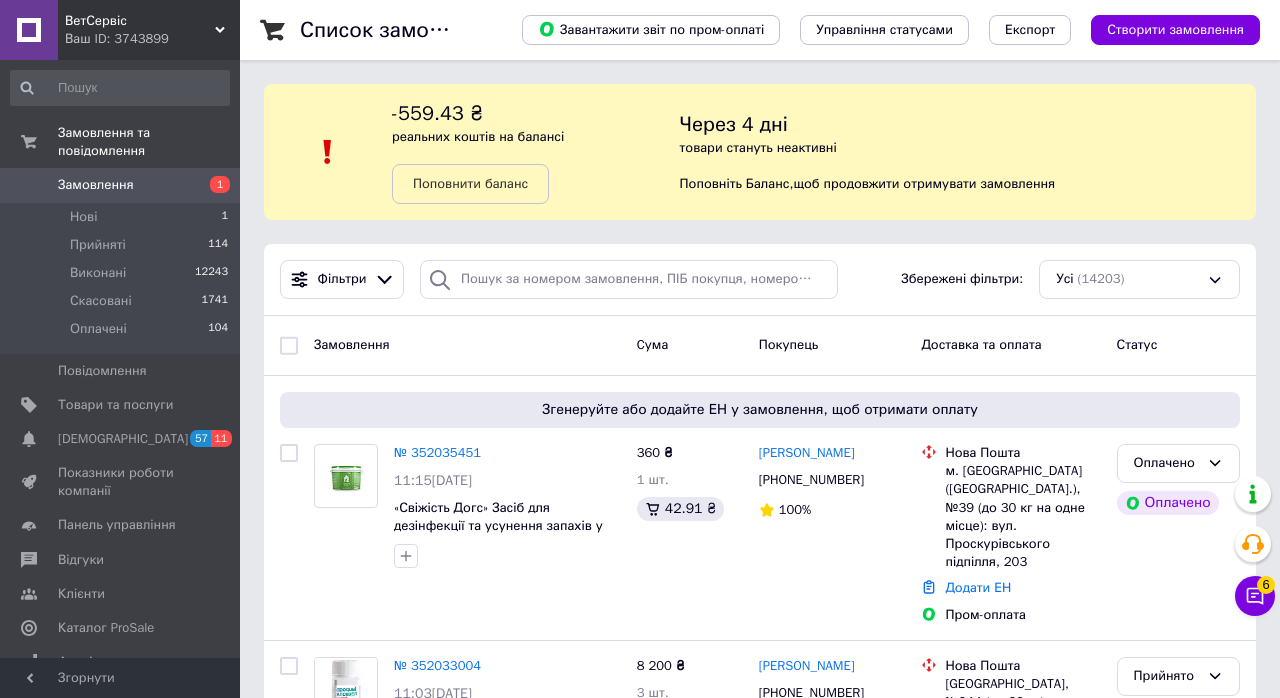 click on "Замовлення" at bounding box center [96, 185] 